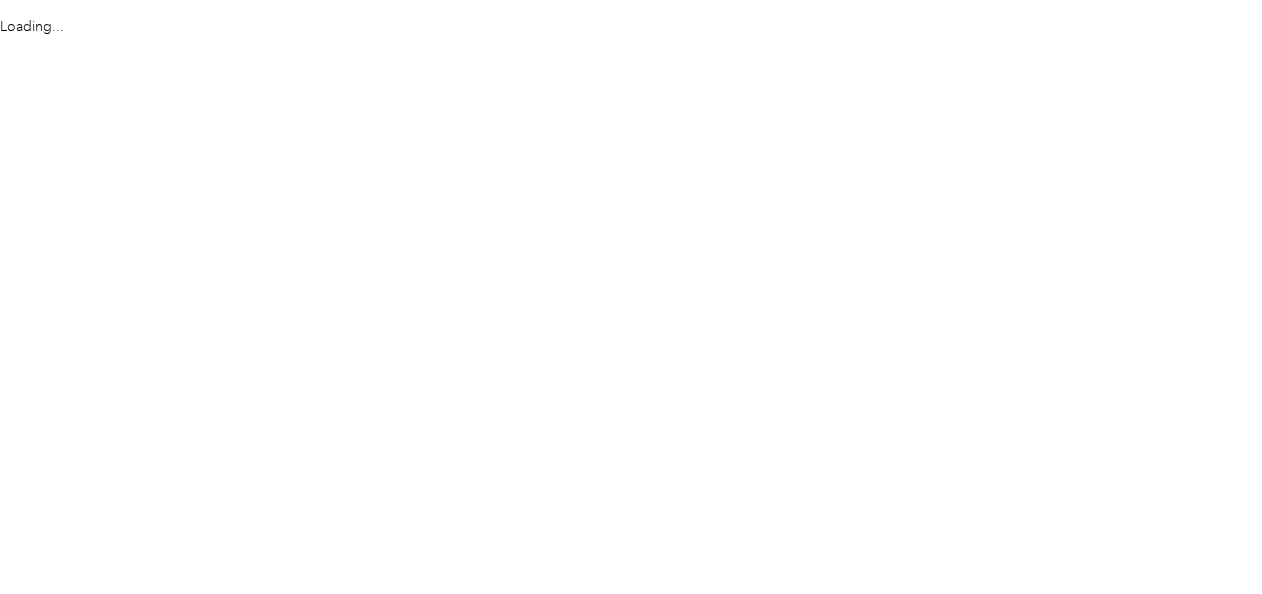 scroll, scrollTop: 0, scrollLeft: 0, axis: both 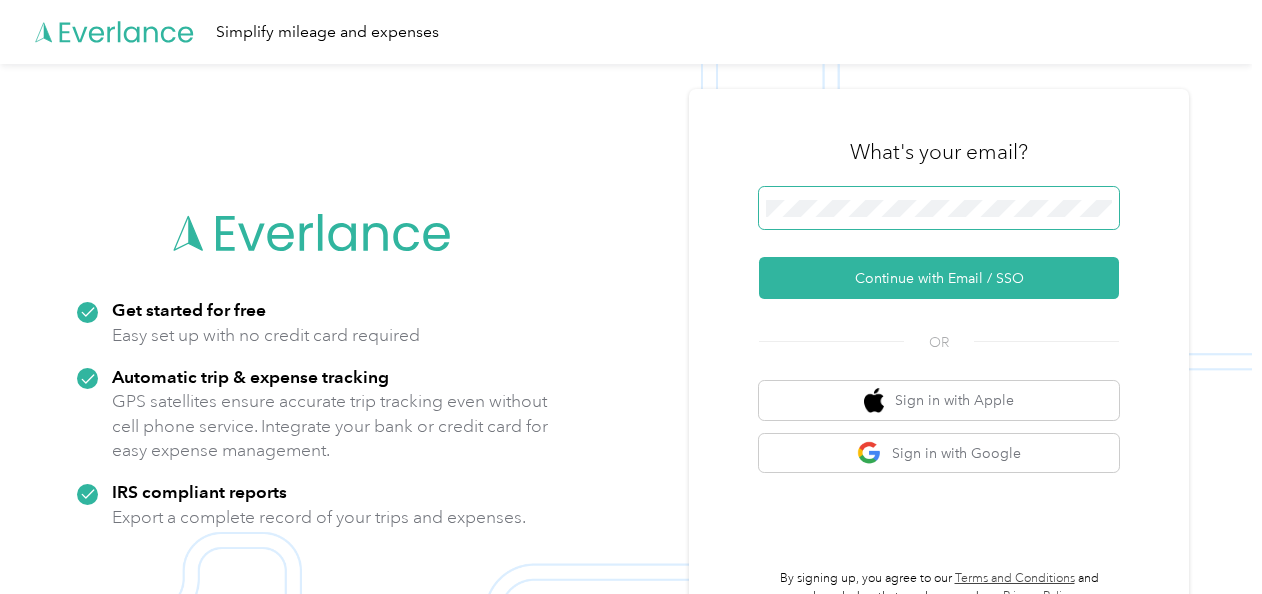 click at bounding box center (939, 208) 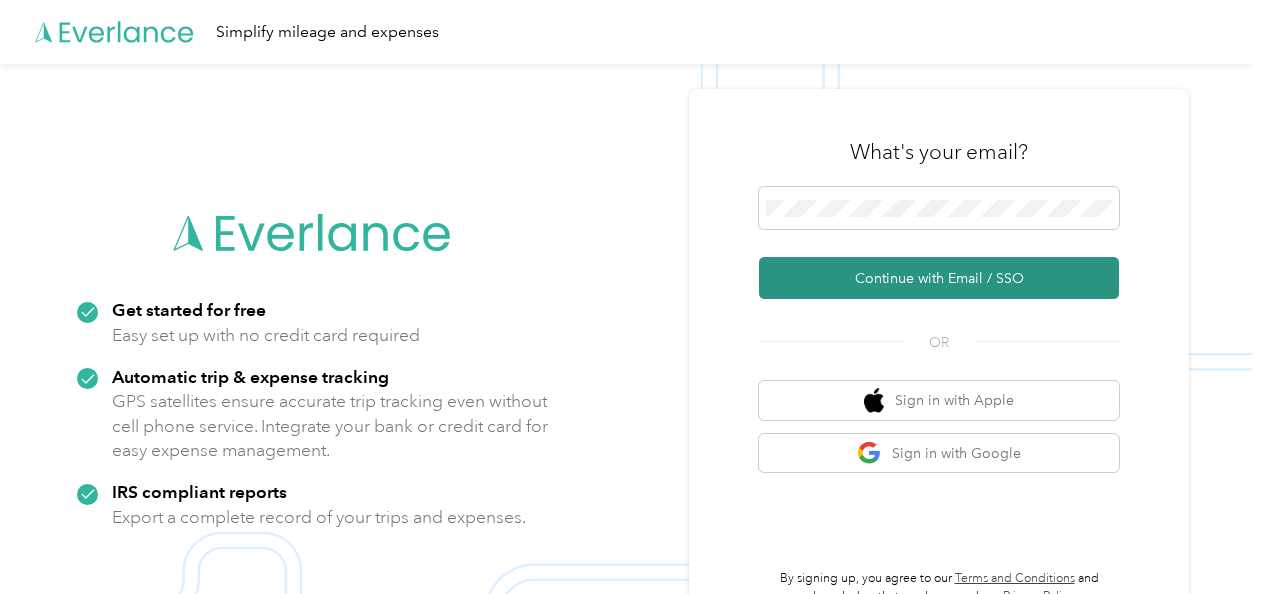 click on "Continue with Email / SSO" at bounding box center [939, 278] 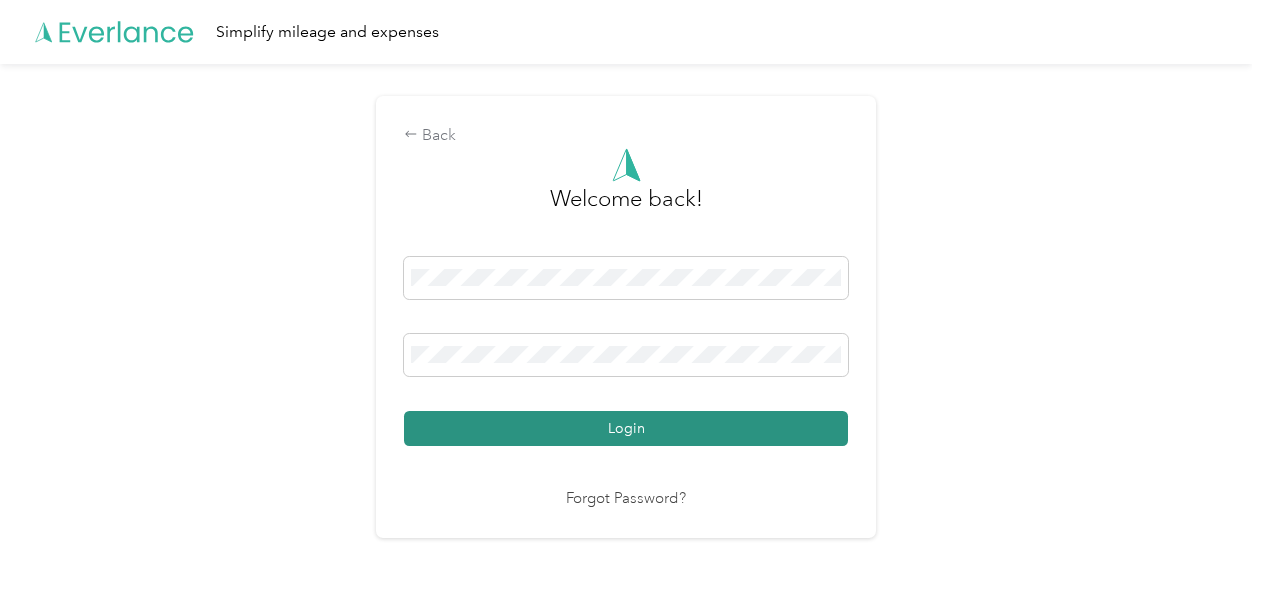 click on "Login" at bounding box center [626, 428] 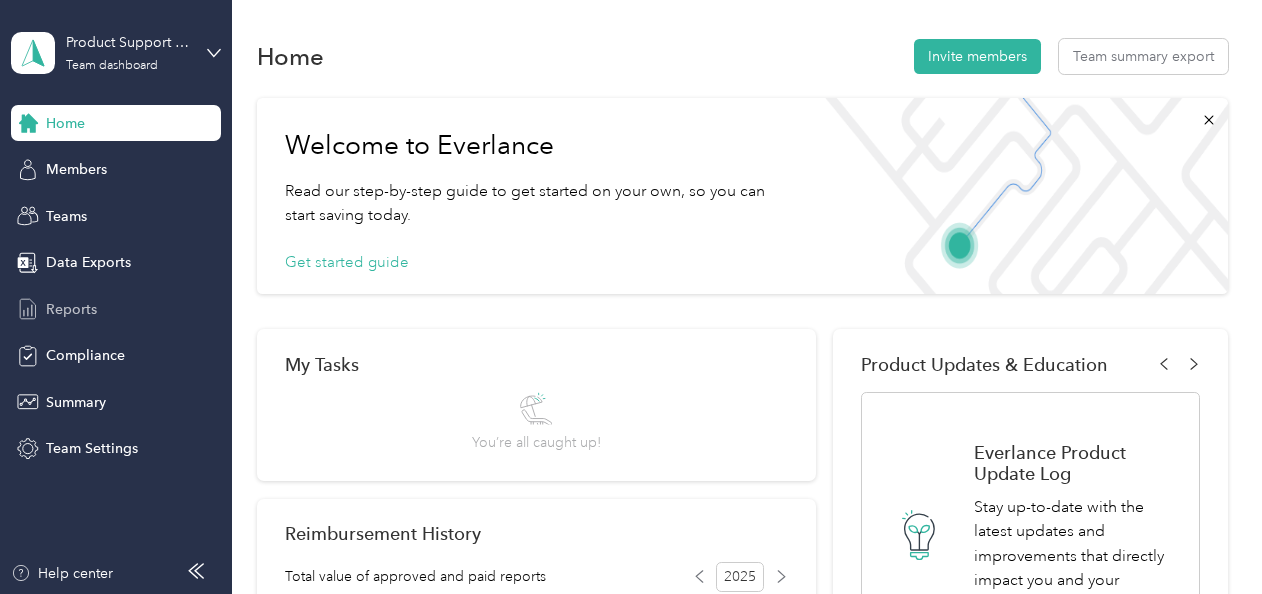click on "Reports" at bounding box center (116, 309) 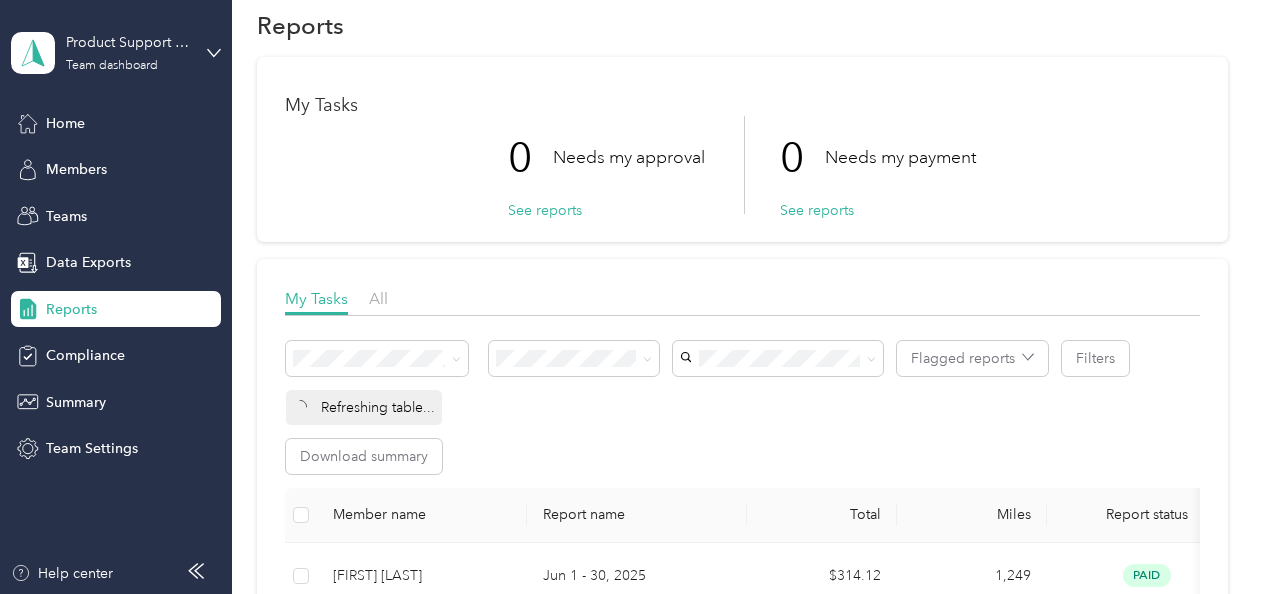 scroll, scrollTop: 0, scrollLeft: 0, axis: both 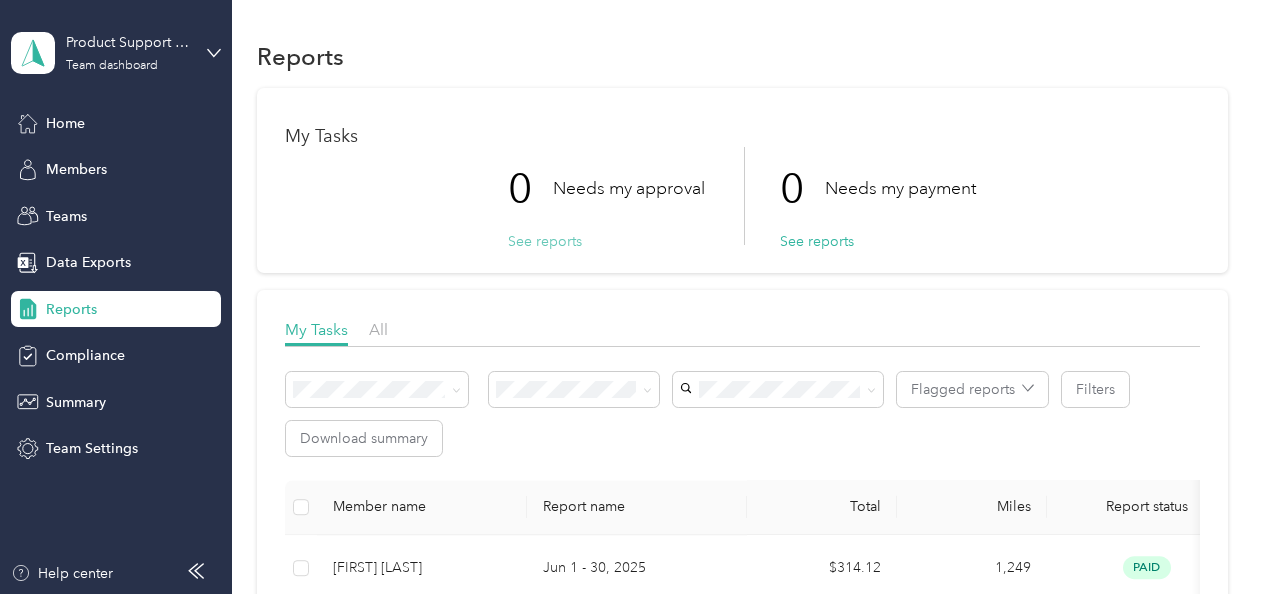 click on "See reports" at bounding box center [545, 241] 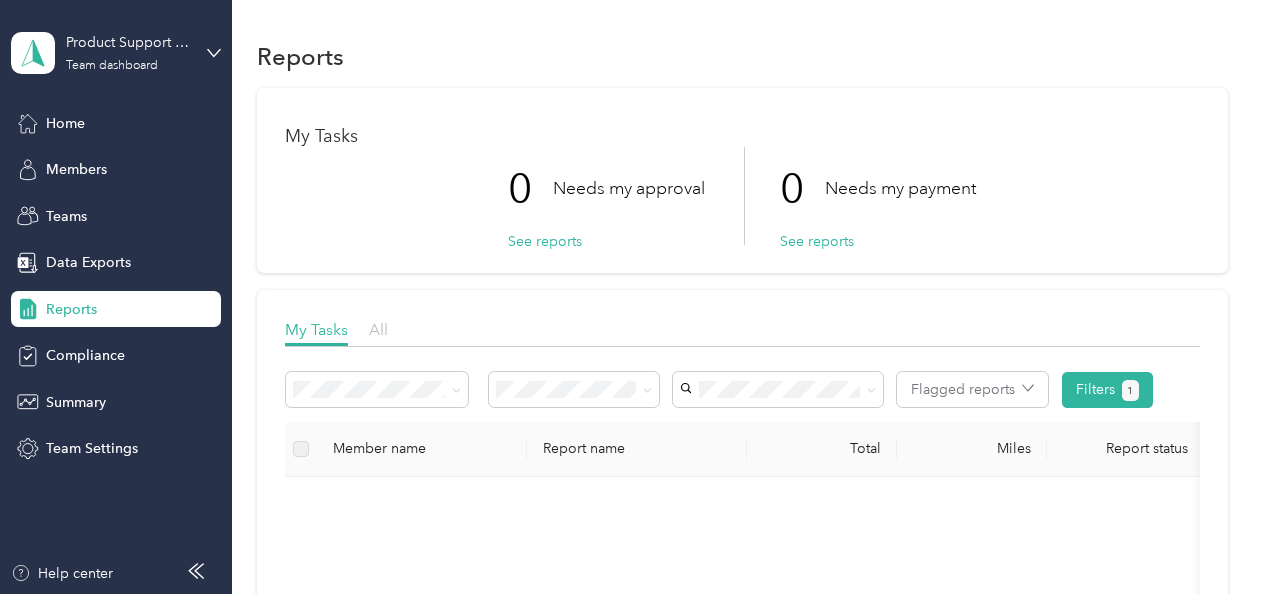 click on "All" at bounding box center [378, 329] 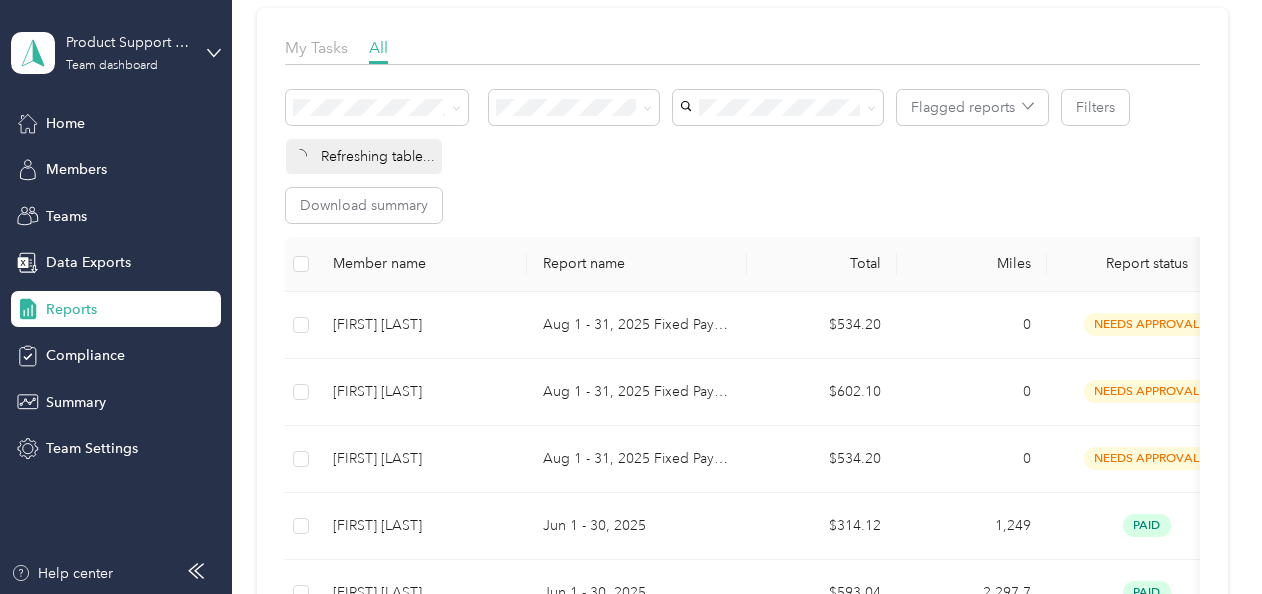 scroll, scrollTop: 283, scrollLeft: 0, axis: vertical 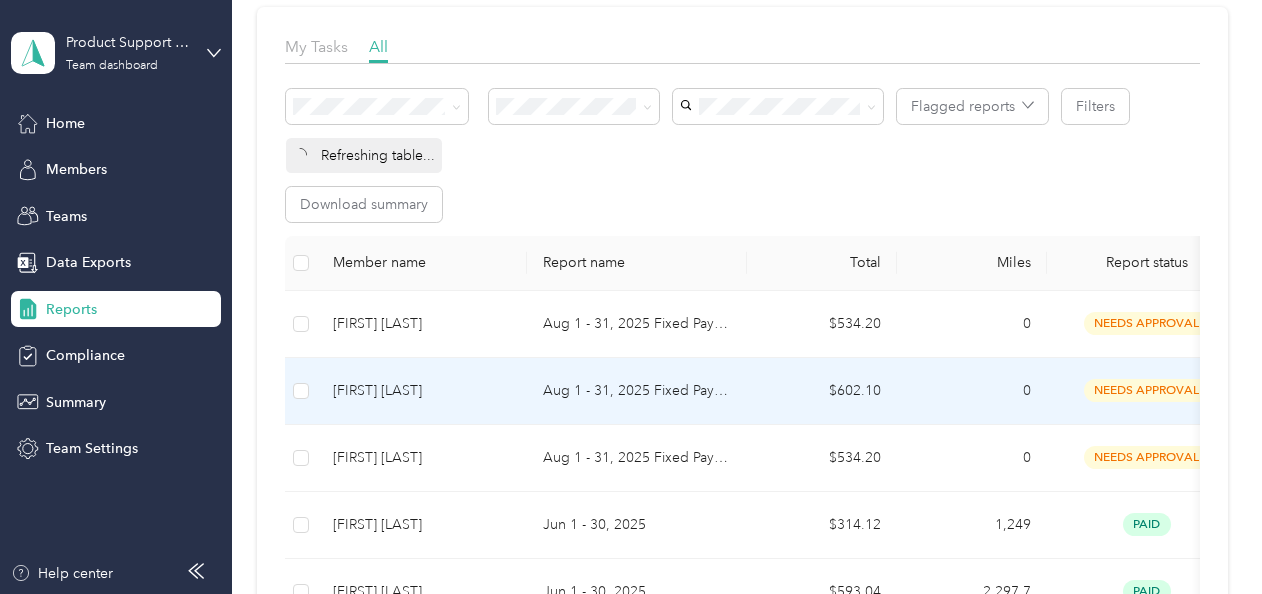 click on "[FIRST] [LAST]" at bounding box center [422, 391] 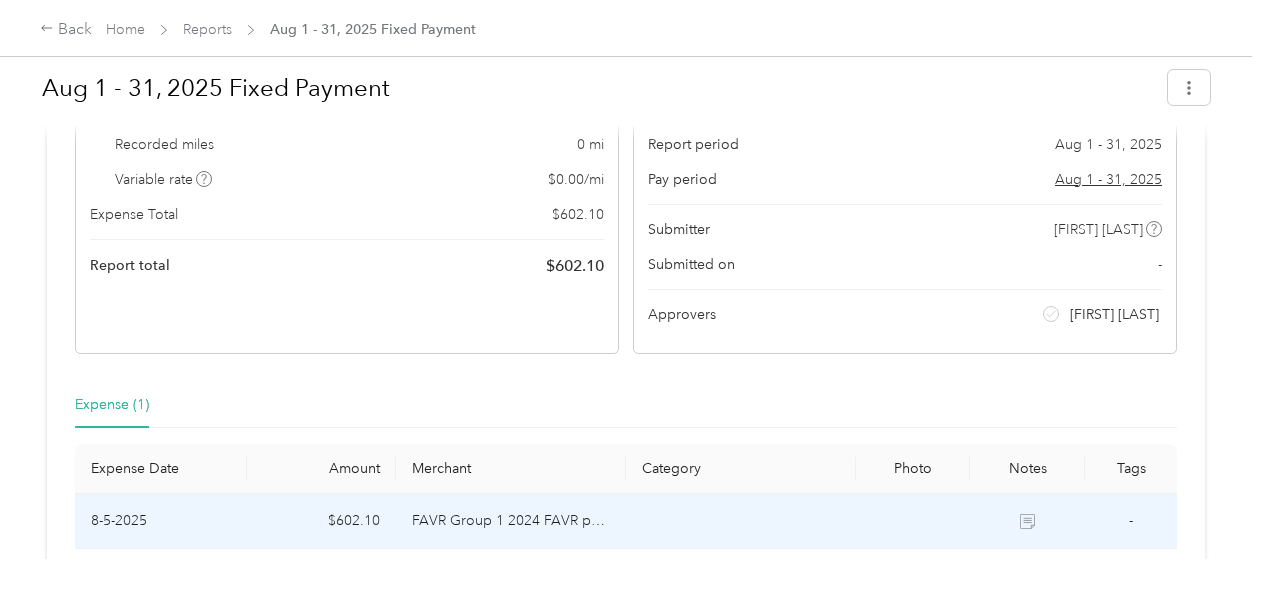 scroll, scrollTop: 0, scrollLeft: 0, axis: both 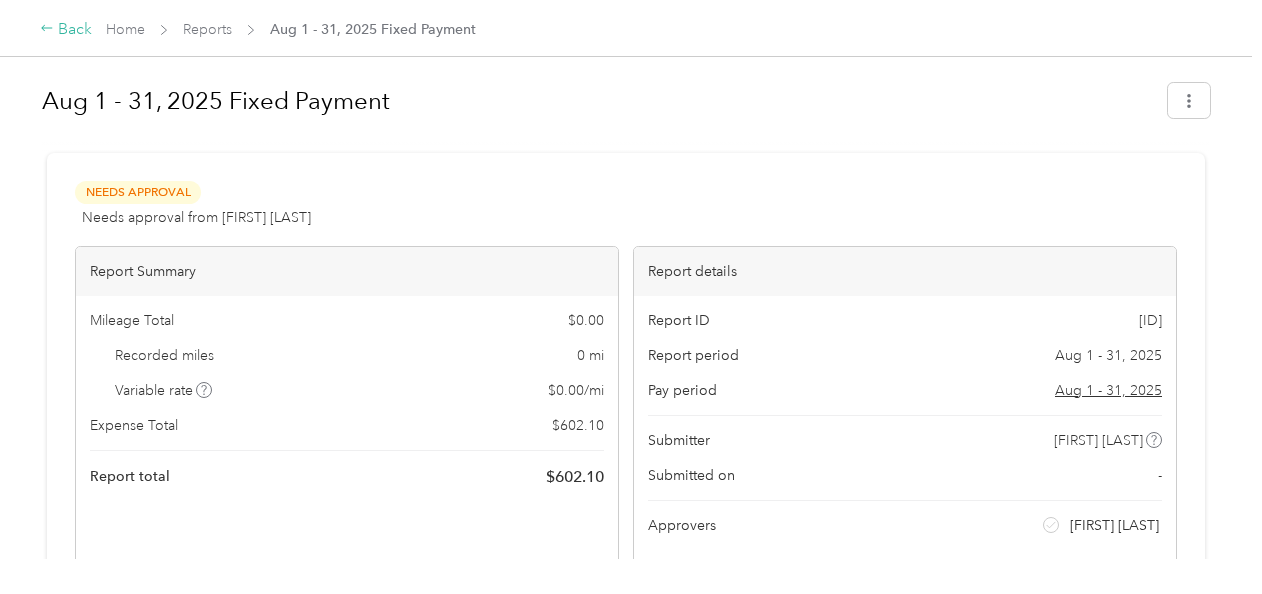 click on "Back" at bounding box center [66, 30] 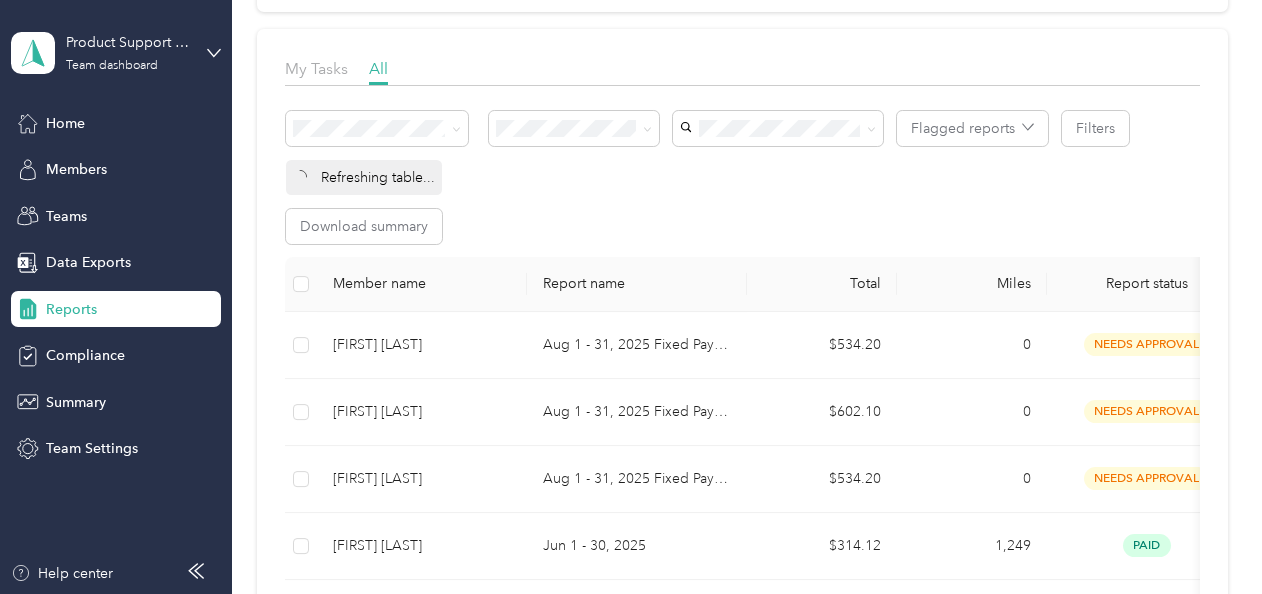 scroll, scrollTop: 291, scrollLeft: 0, axis: vertical 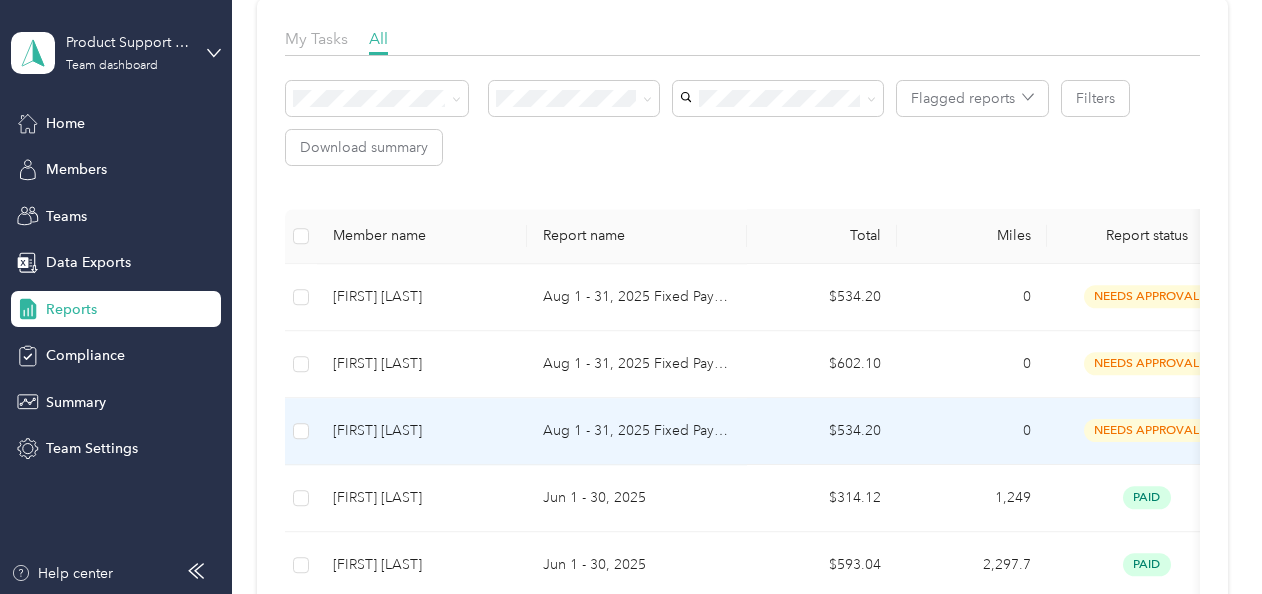 click on "[FIRST] [LAST] [DATE] - [DATE] Fixed Payment [PRICE] 0 needs approval FAVR Group 1 [YEAR] [FIRST] [LAST] [FIRST] [LAST] [DATE] - [DATE] Fixed Payment [PRICE] 0 needs approval FAVR Group 1 [YEAR] [FIRST] [LAST] [FIRST] [LAST] [DATE] - [DATE] Fixed Payment [PRICE] 0 needs approval FAVR Group 1 [YEAR] [FIRST] [LAST] [FIRST] [LAST] [DATE] - [DATE] [PRICE] 1,249 paid 7/1/[YEAR] FAVR Group 1 [YEAR] You + 1 more [FIRST] [LAST] [DATE] - [DATE] [PRICE] 2,297.7 paid 7/1/[YEAR] FAVR Group 1 [YEAR] [FIRST] [LAST] + 2 more [FIRST] [LAST] [DATE] - [DATE] Fixed Payment [PRICE] 0 paid FAVR Group 1 [YEAR] [FIRST] [LAST] [FIRST] [LAST] [DATE] - [DATE] Fixed Payment [PRICE] 0 paid FAVR Group 1 [YEAR] [FIRST] [LAST] [FIRST] [LAST] [DATE] - [DATE] [PRICE] 1,104.5 paid 6/3/[YEAR] FAVR Group 1 [YEAR] You + 1 more [FIRST] [LAST] [DATE] - [DATE] Fixed Payment [PRICE] 0 paid FAVR Group 1 [YEAR] [FIRST] [LAST] [FIRST] [LAST] [DATE] - [DATE] [PRICE] 1" at bounding box center [1116, 1101] 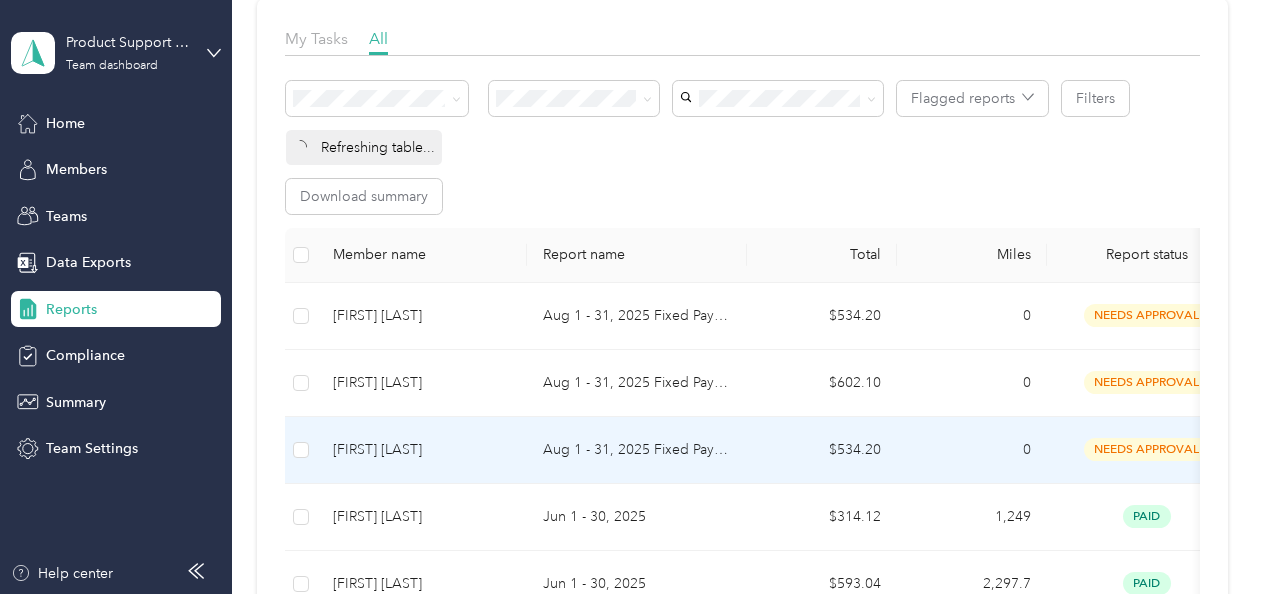 click on "[FIRST] [LAST]" at bounding box center [422, 450] 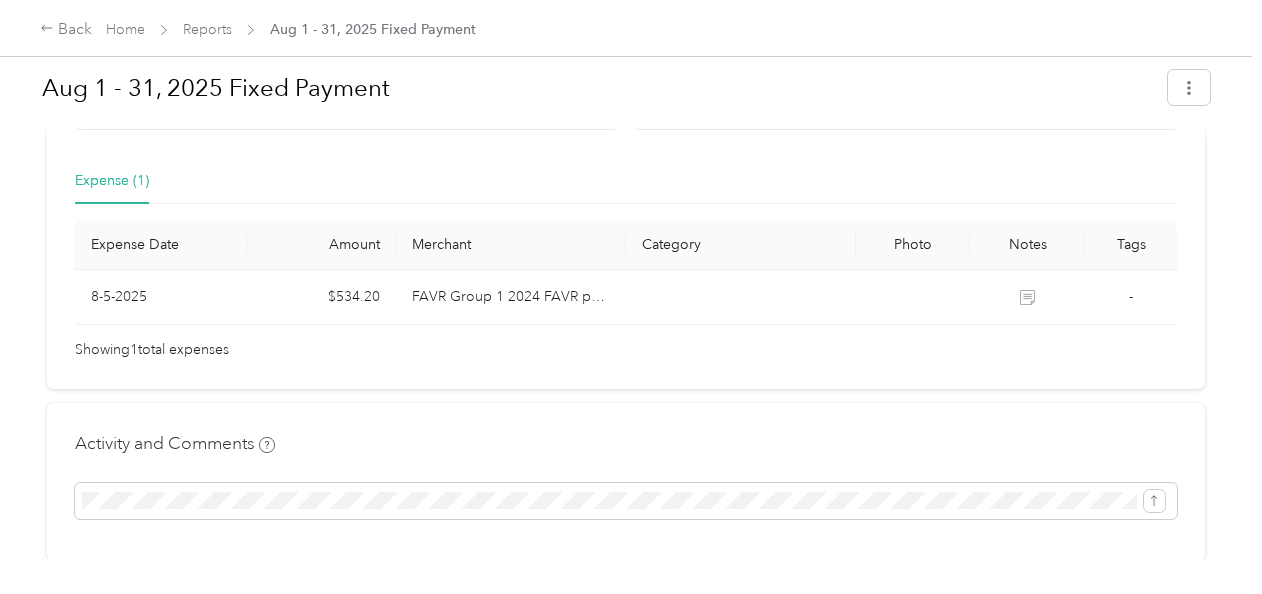 scroll, scrollTop: 440, scrollLeft: 0, axis: vertical 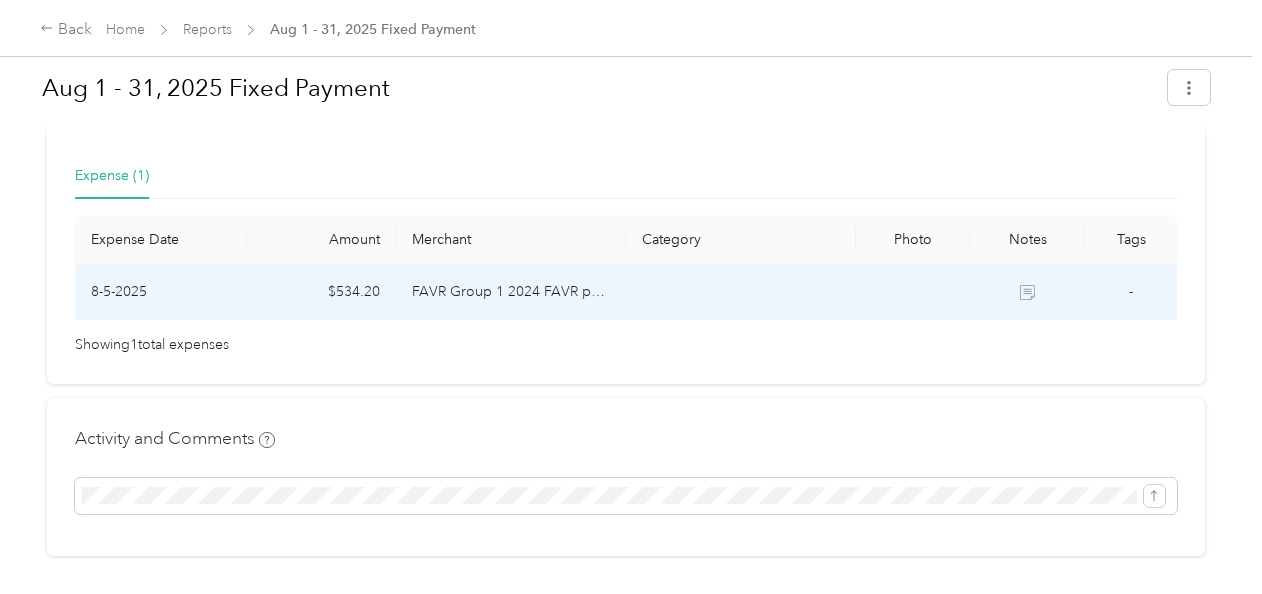 click on "FAVR Group 1 2024 FAVR program" at bounding box center (511, 292) 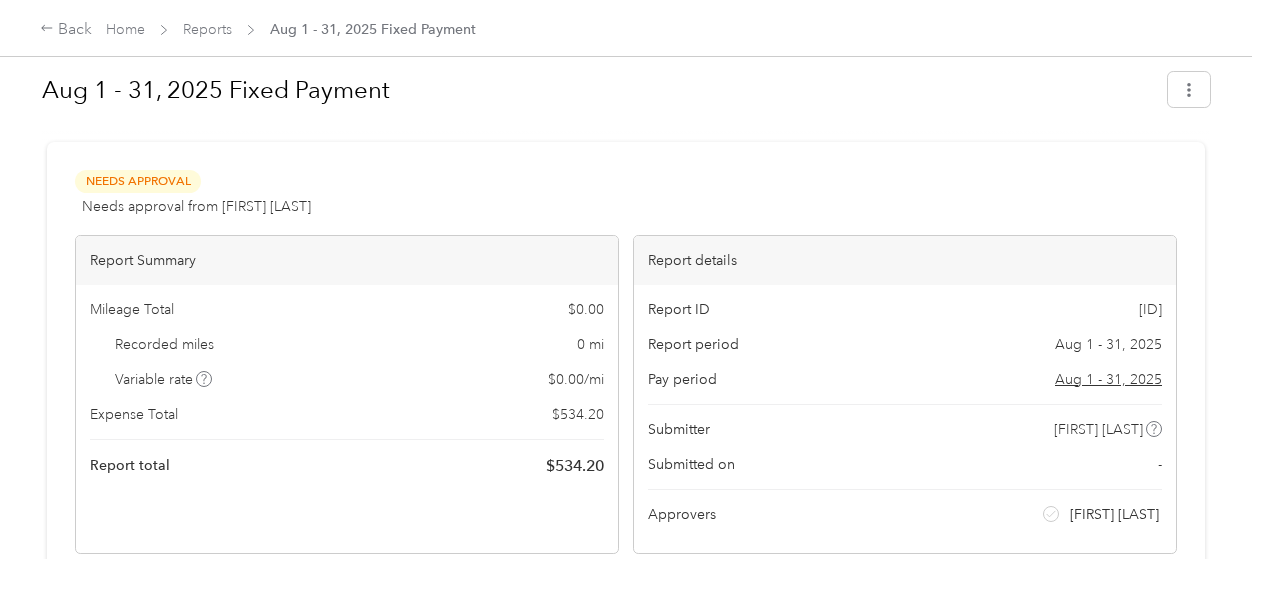 scroll, scrollTop: 0, scrollLeft: 0, axis: both 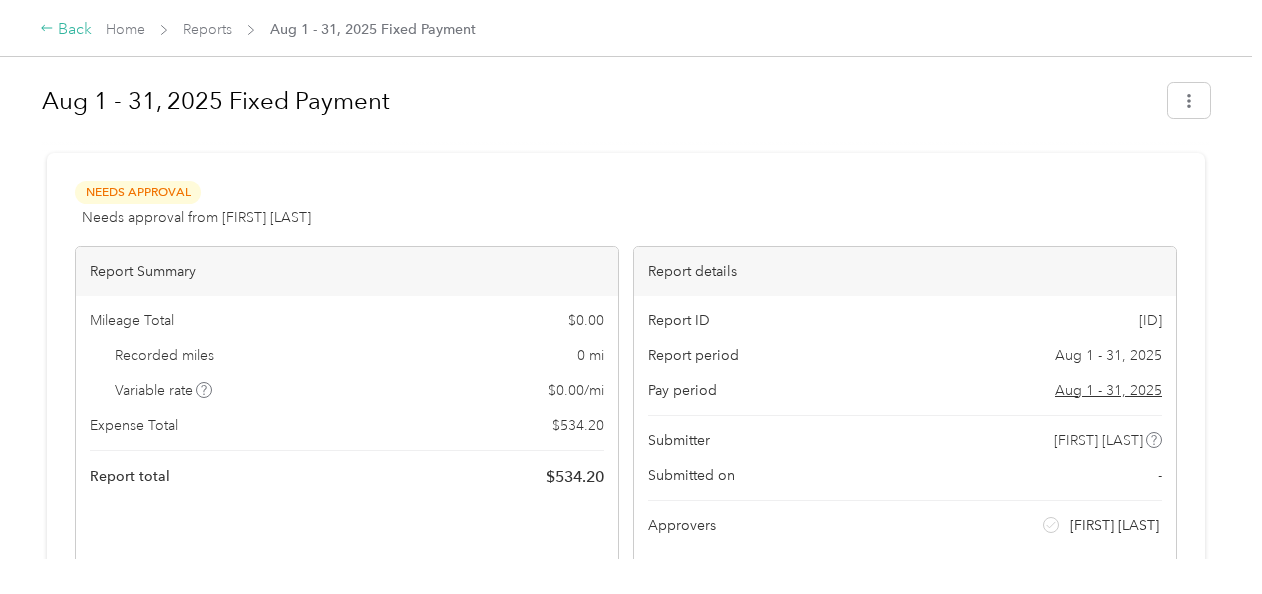 click on "Back" at bounding box center [66, 30] 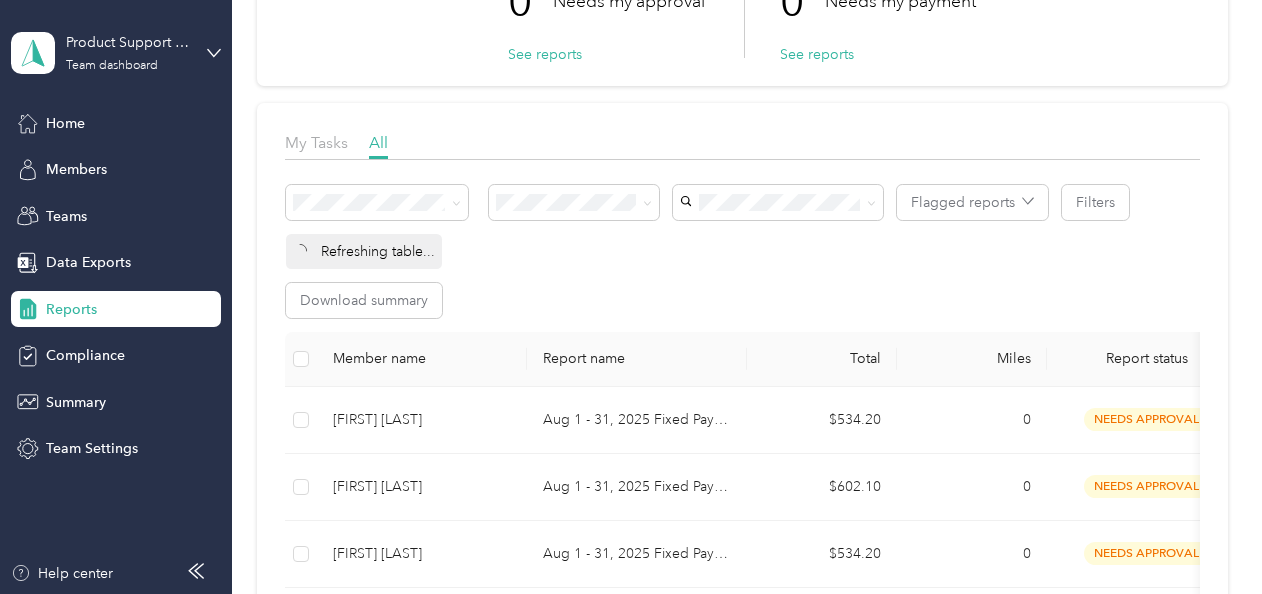 scroll, scrollTop: 188, scrollLeft: 0, axis: vertical 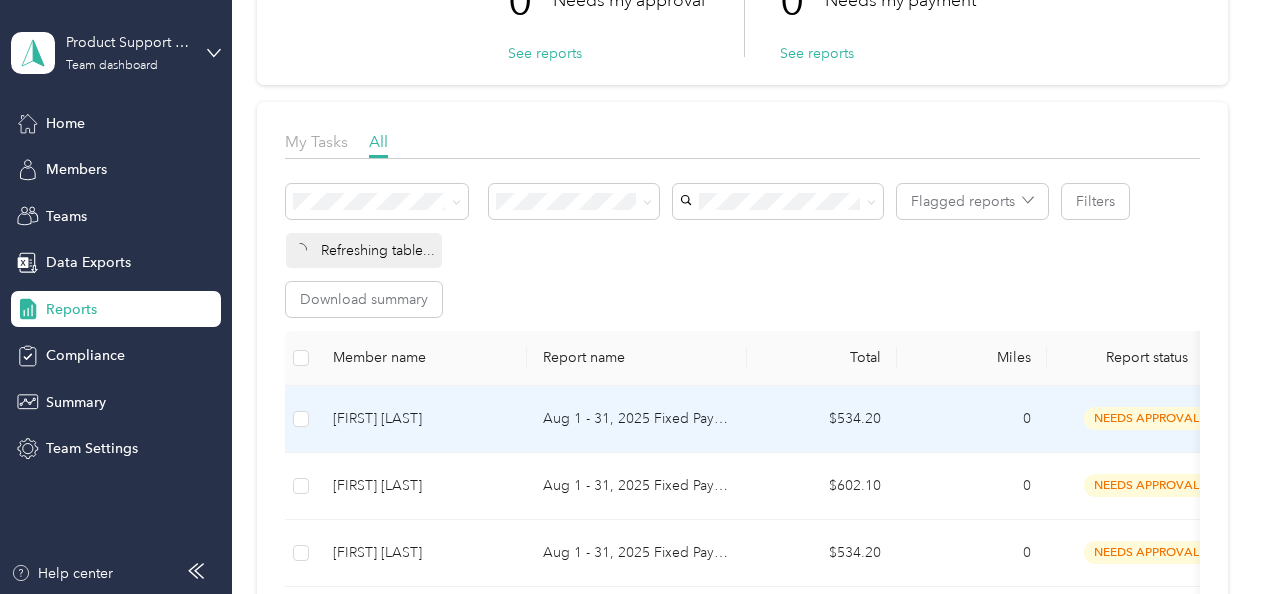 click on "[FIRST] [LAST]" at bounding box center [422, 419] 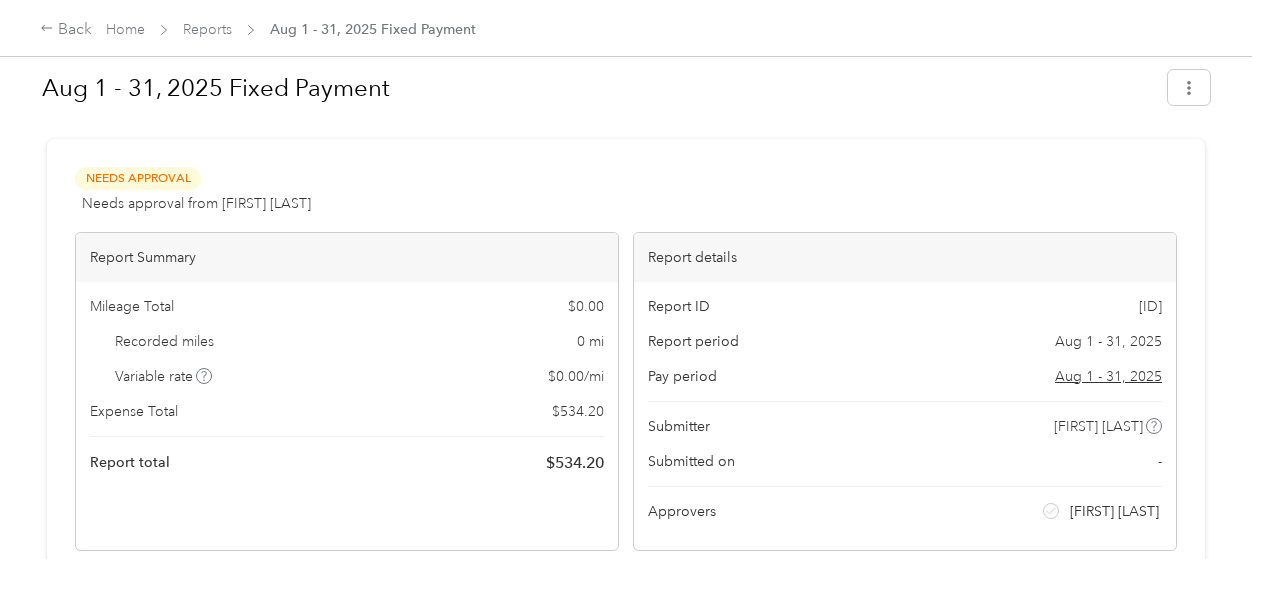 scroll, scrollTop: 0, scrollLeft: 0, axis: both 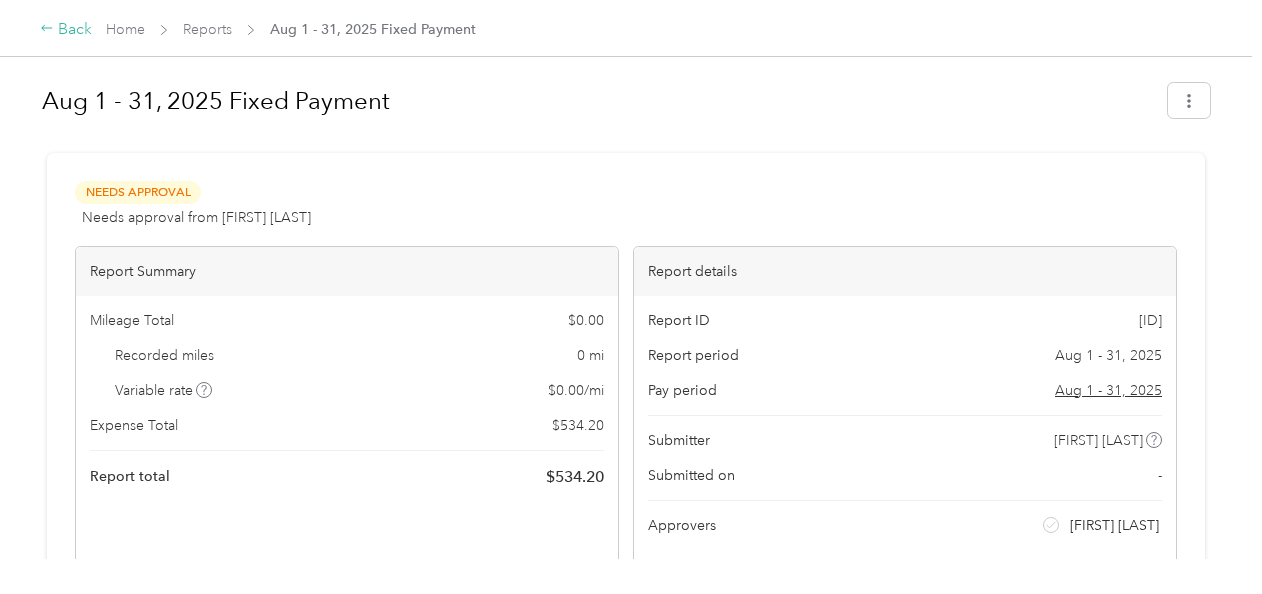 click on "Back" at bounding box center [66, 30] 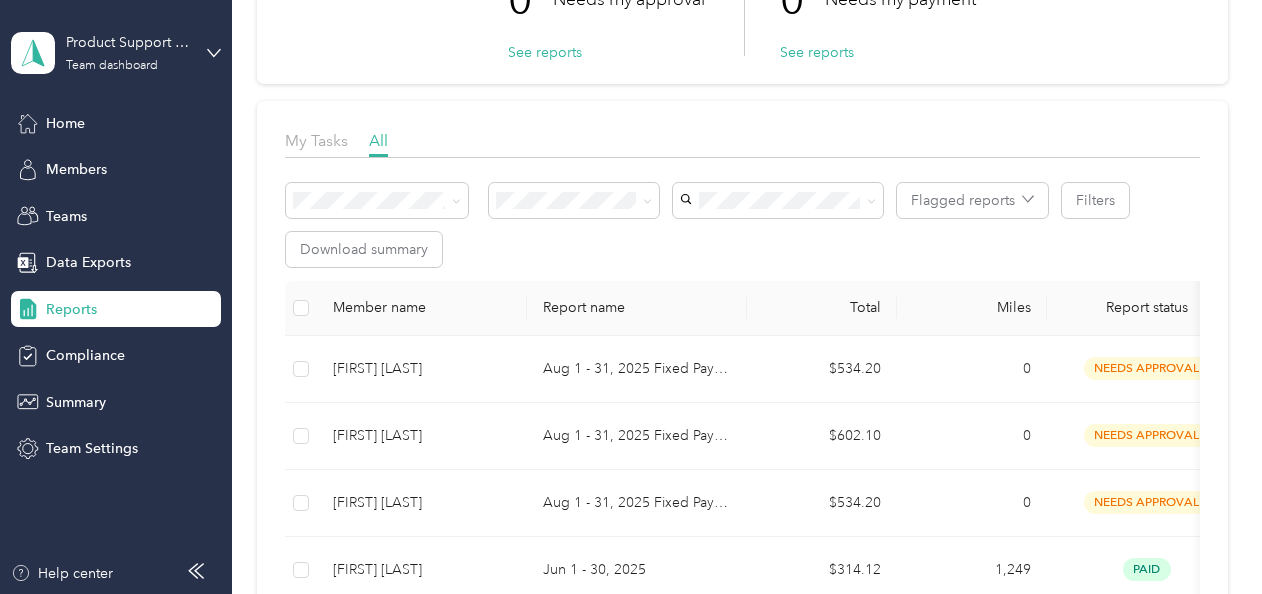 scroll, scrollTop: 0, scrollLeft: 0, axis: both 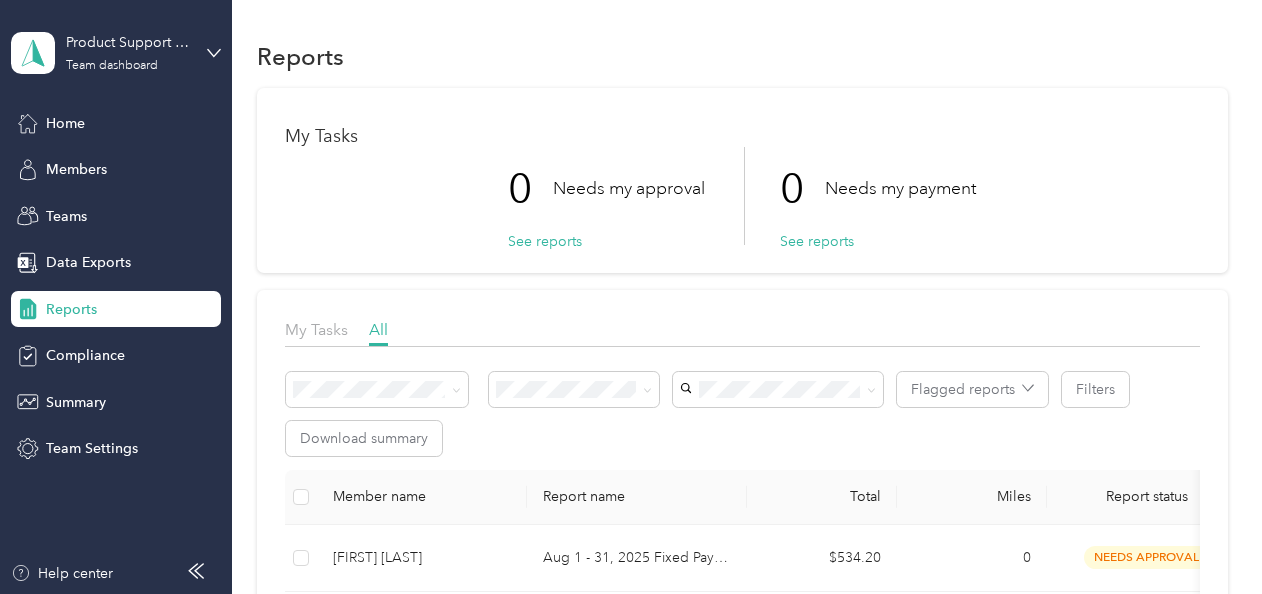 click on "Product Support Team West Team dashboard" at bounding box center [116, 53] 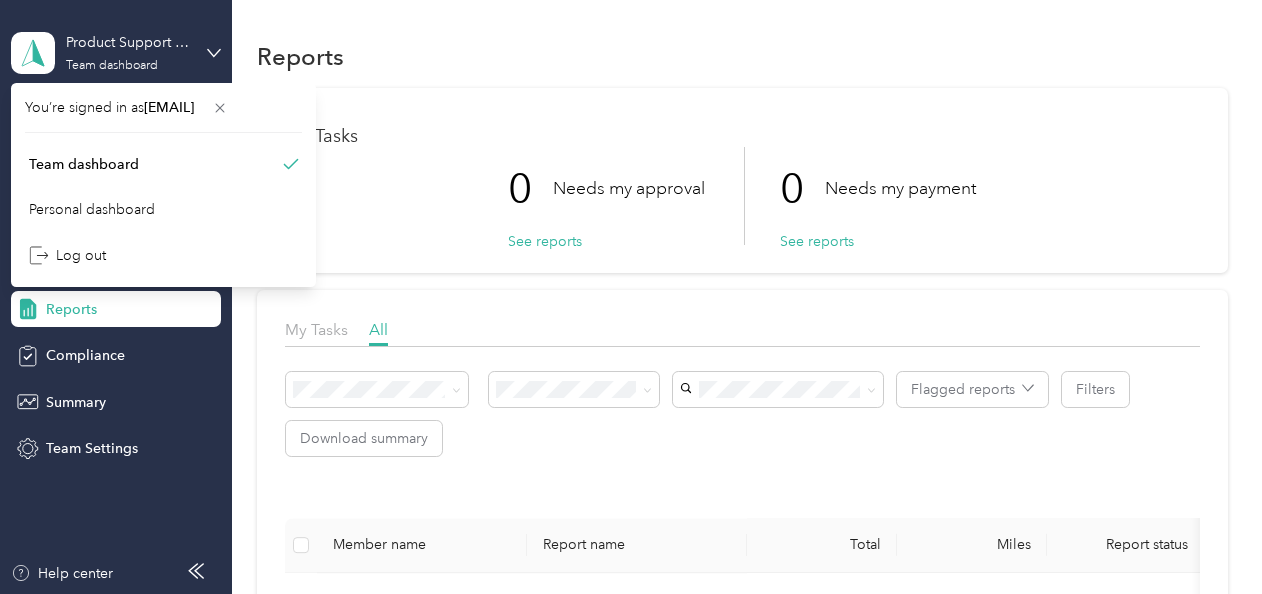 click on "Product Support Team West Team dashboard" at bounding box center (116, 53) 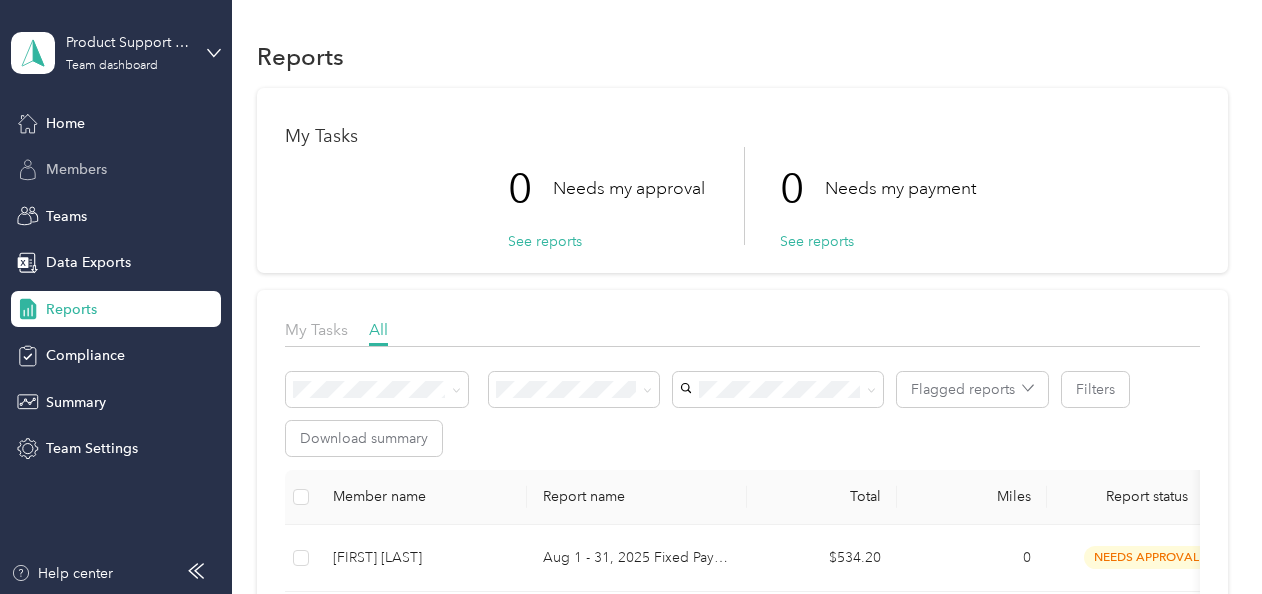 click on "Members" at bounding box center [76, 169] 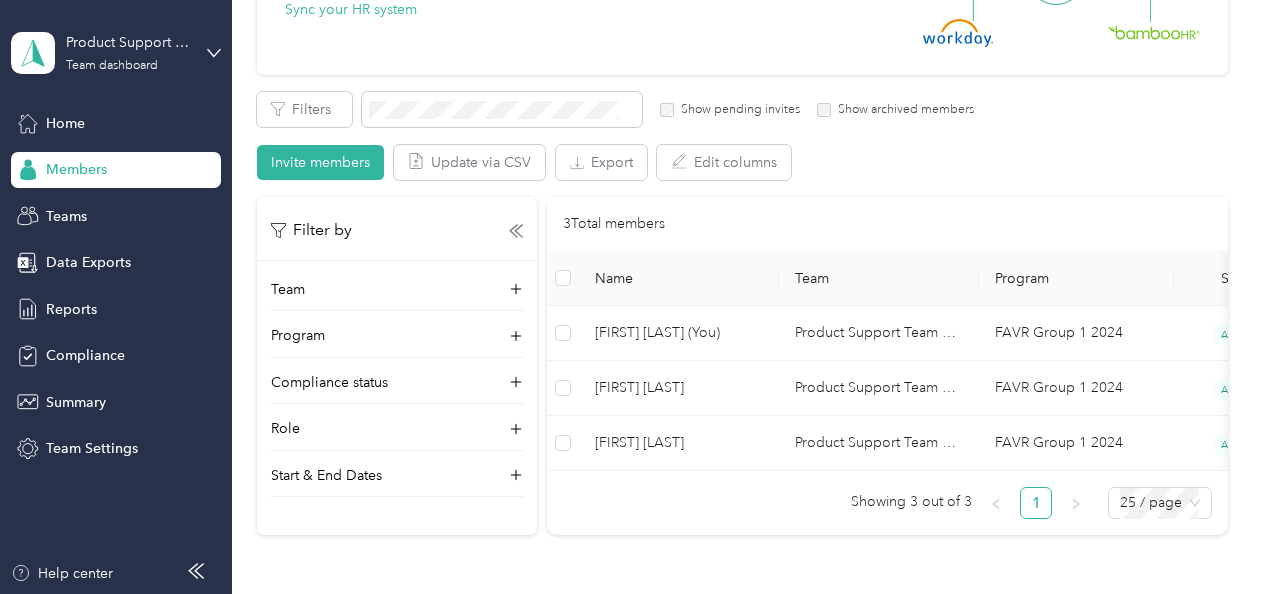 scroll, scrollTop: 0, scrollLeft: 0, axis: both 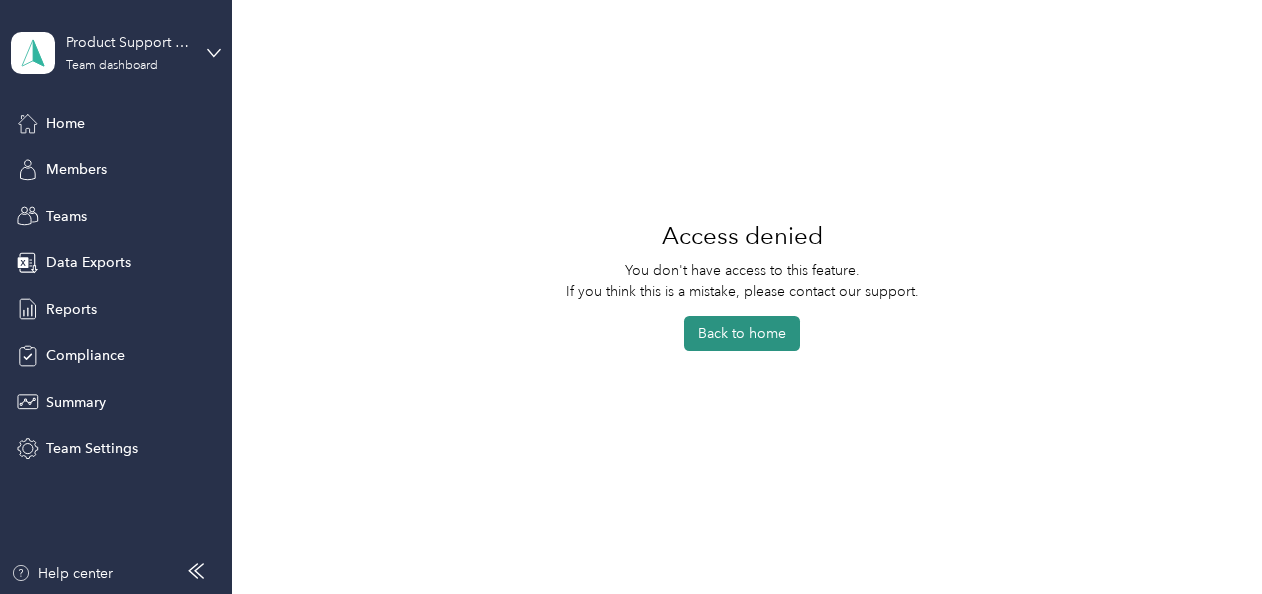 click on "Back to home" at bounding box center (742, 333) 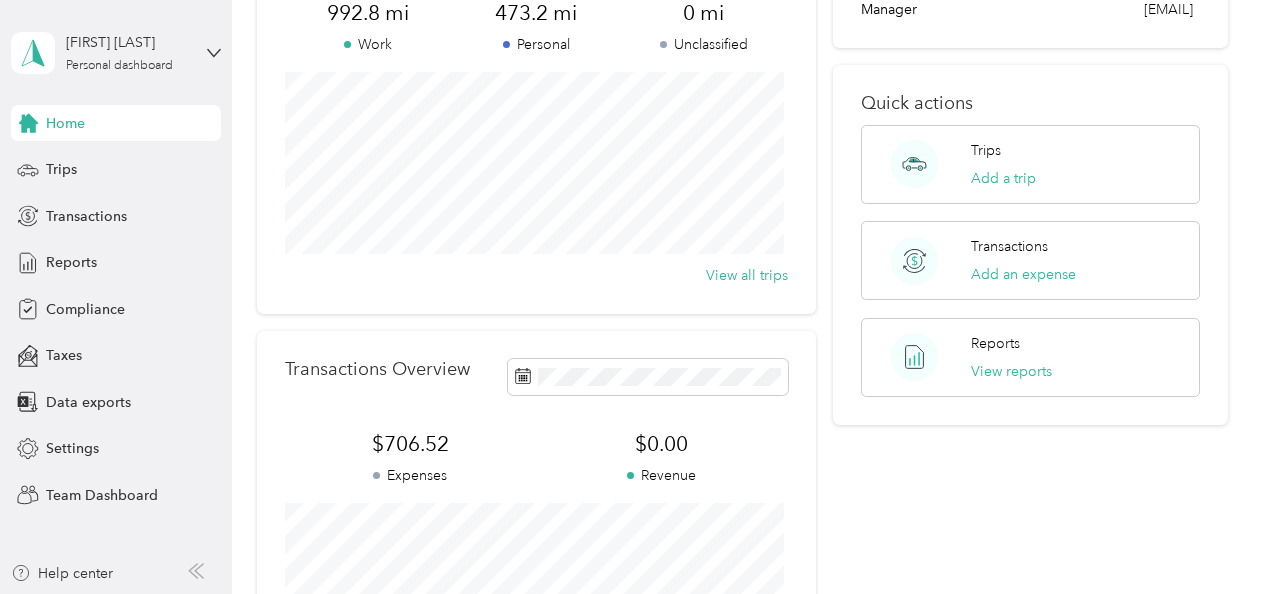 scroll, scrollTop: 0, scrollLeft: 0, axis: both 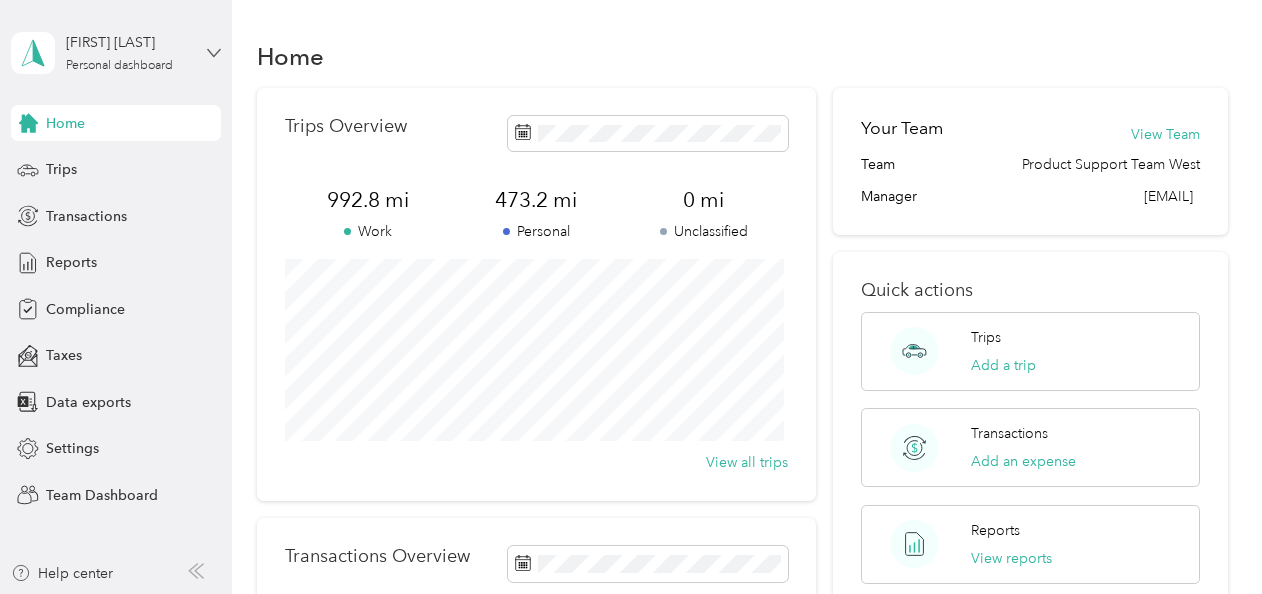 click 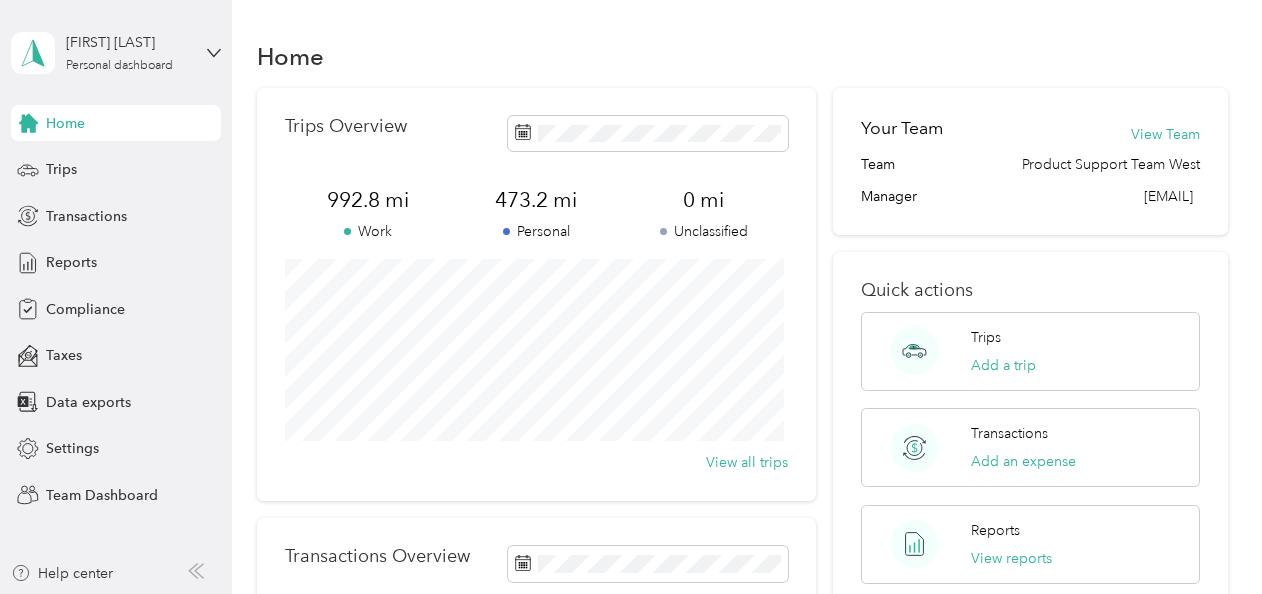 click on "Team dashboard" at bounding box center [163, 164] 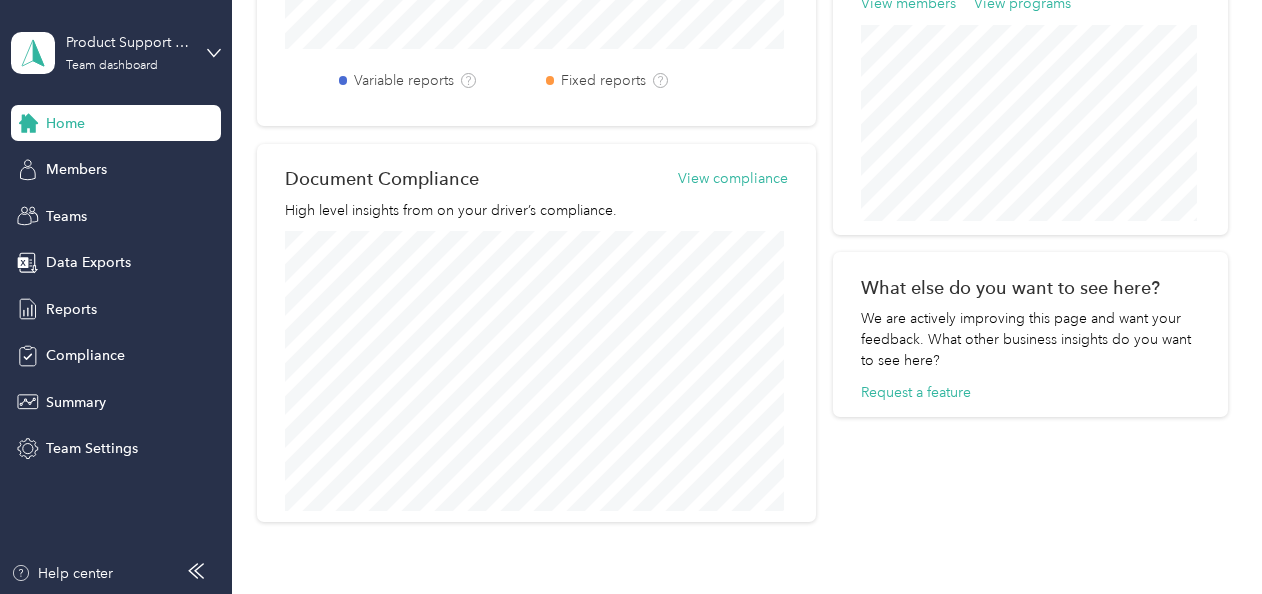 scroll, scrollTop: 839, scrollLeft: 0, axis: vertical 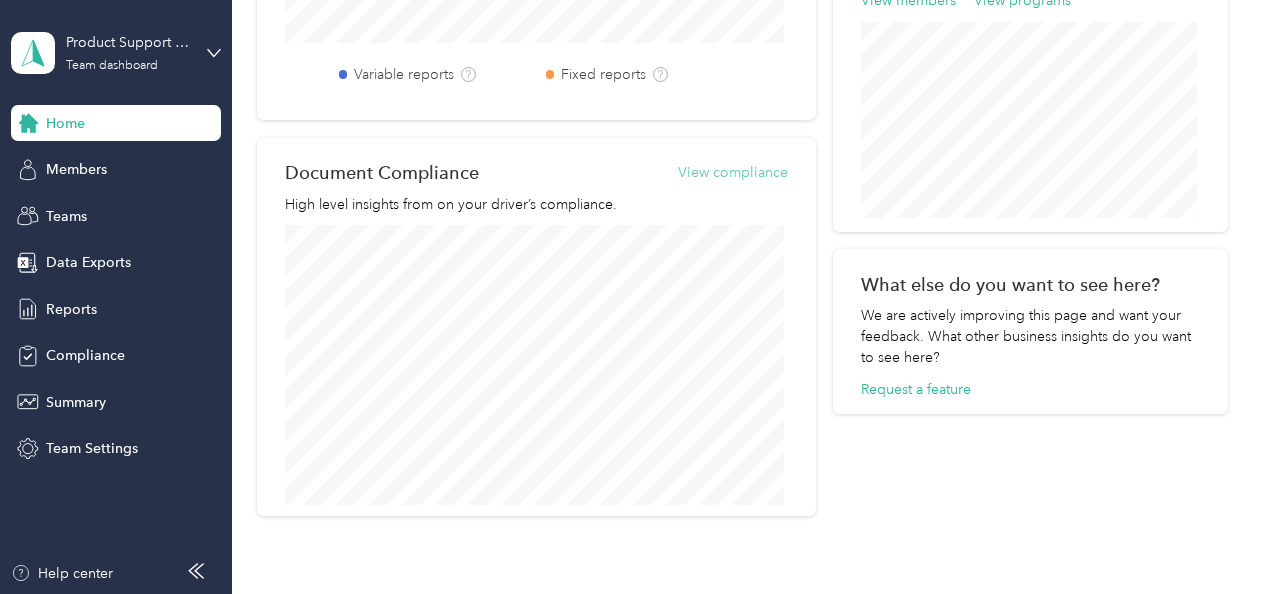 click on "View compliance" at bounding box center [733, 172] 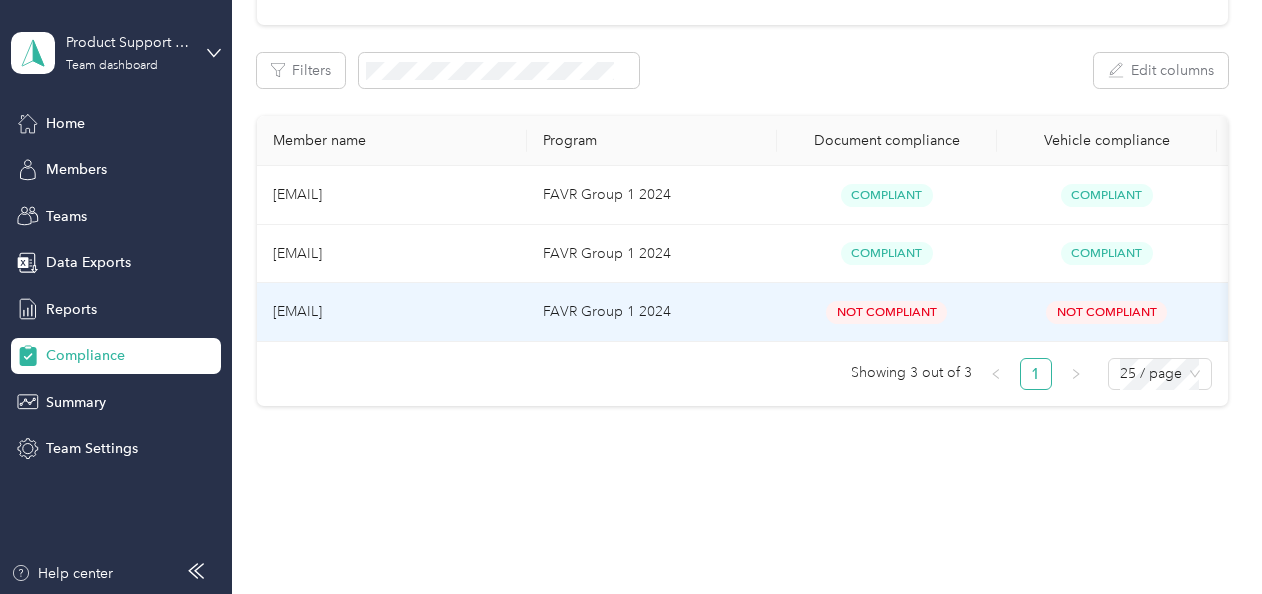 scroll, scrollTop: 275, scrollLeft: 0, axis: vertical 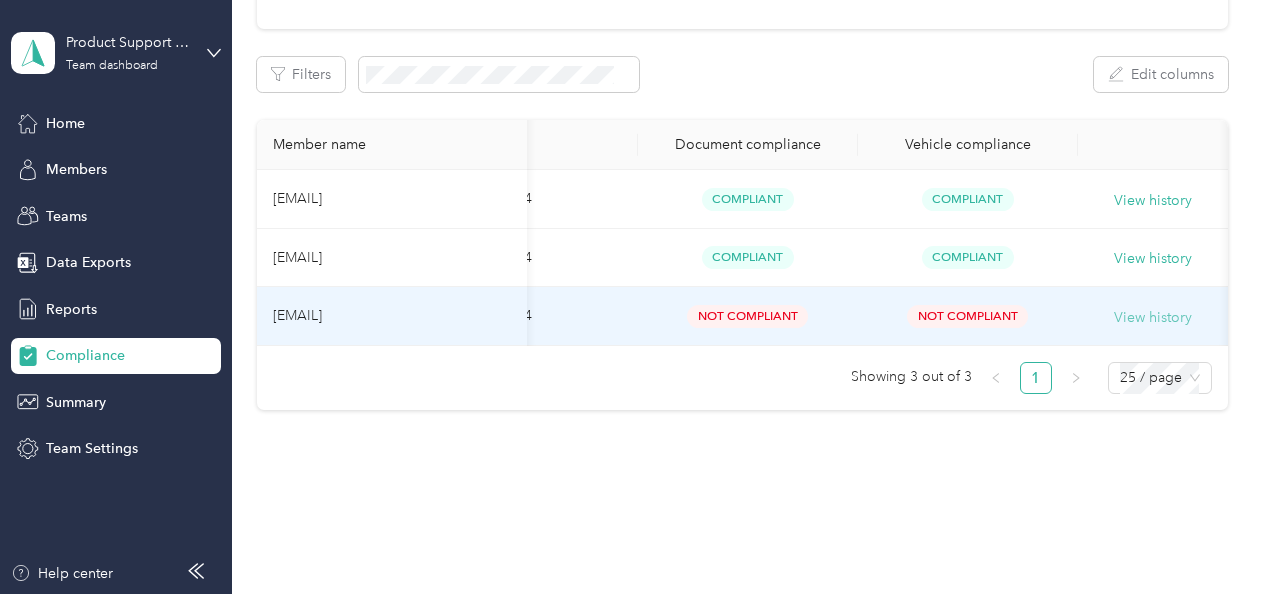 click on "View history" at bounding box center [1153, 318] 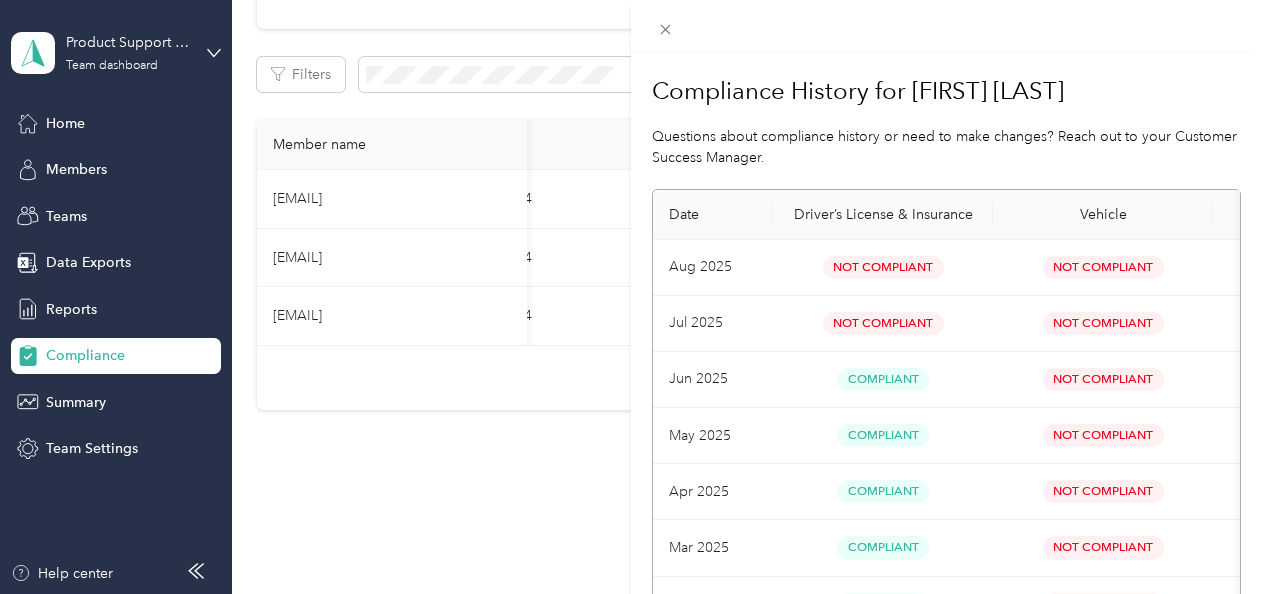 scroll, scrollTop: 0, scrollLeft: 0, axis: both 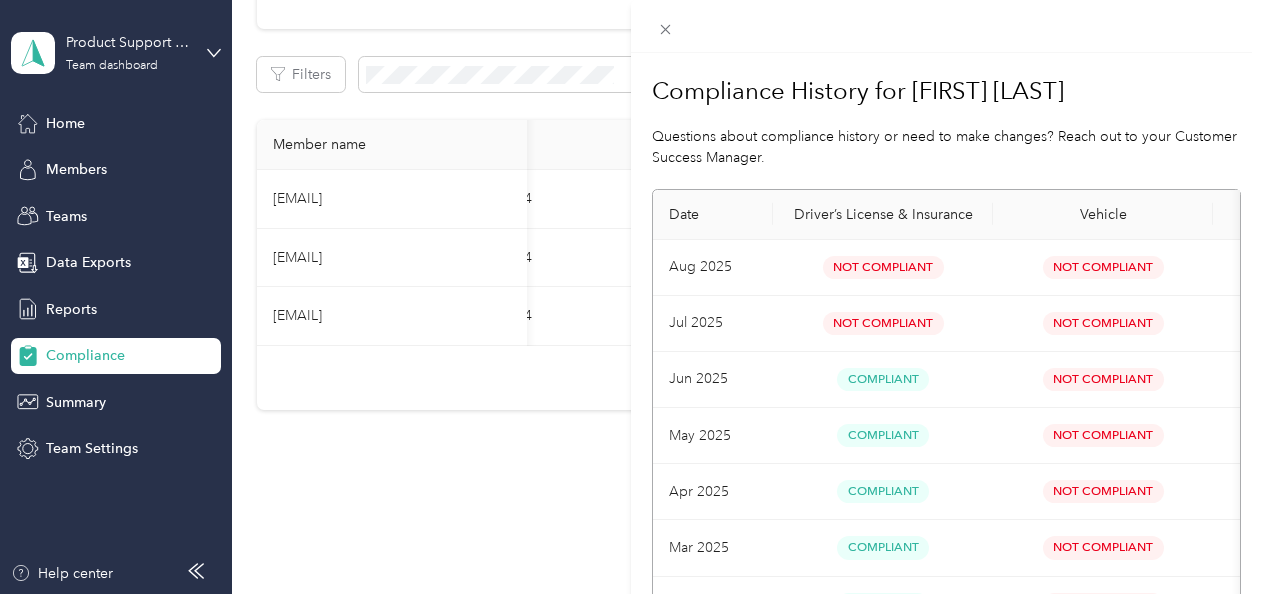 click on "Not Compliant" at bounding box center [883, 323] 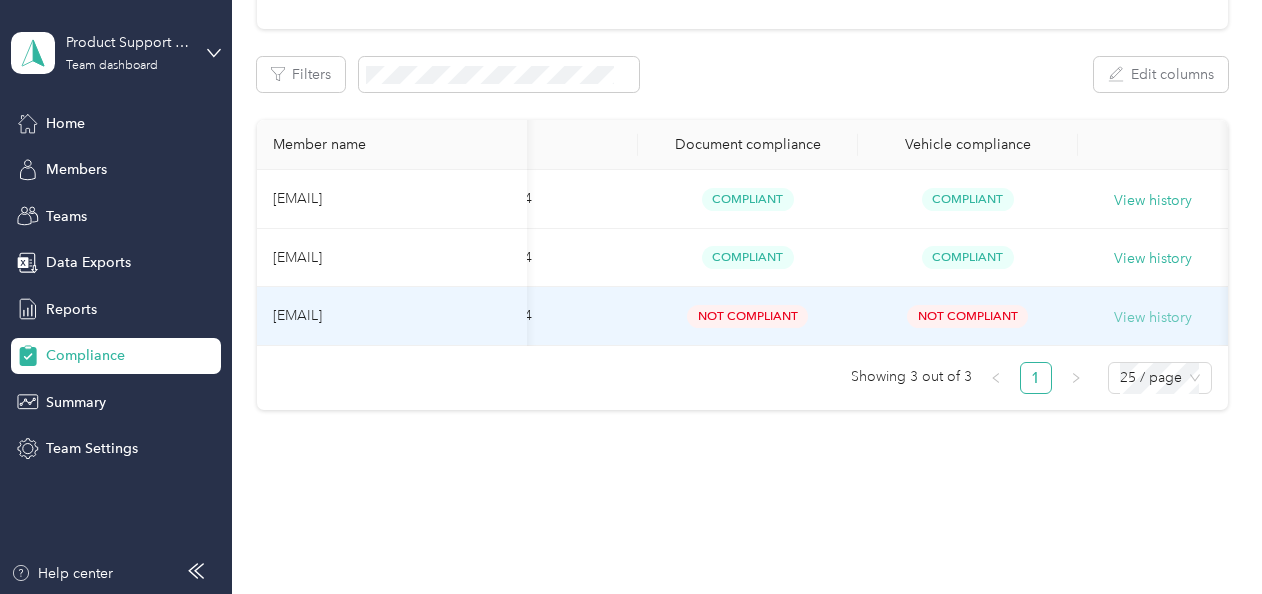 click on "View history" at bounding box center [1153, 318] 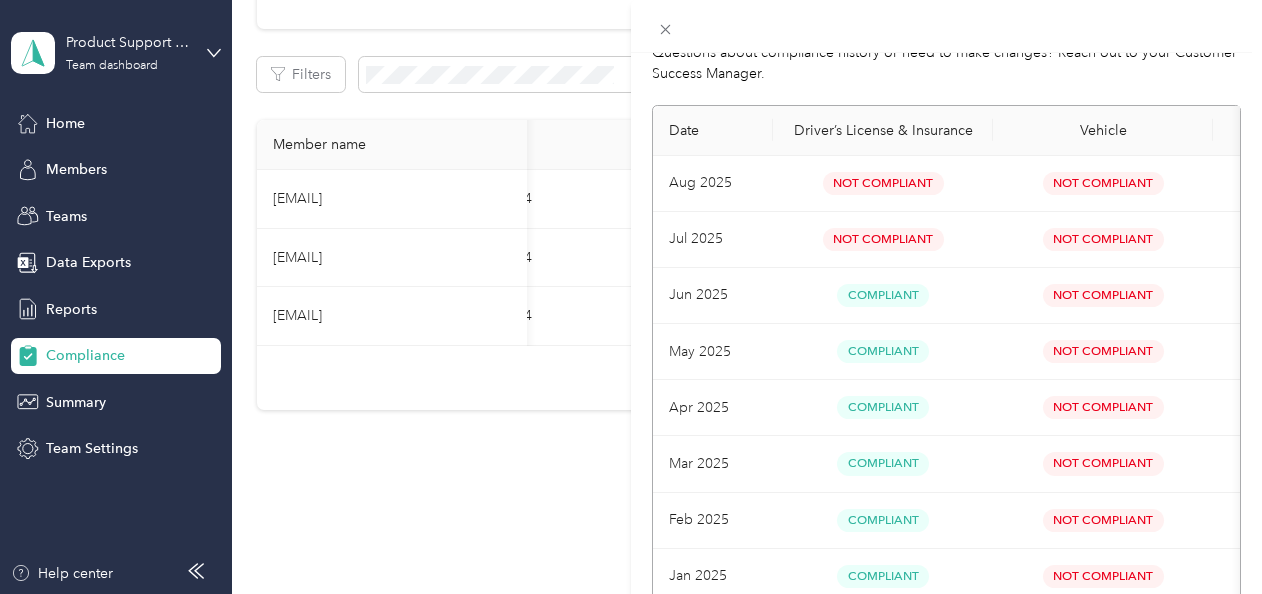 scroll, scrollTop: 0, scrollLeft: 0, axis: both 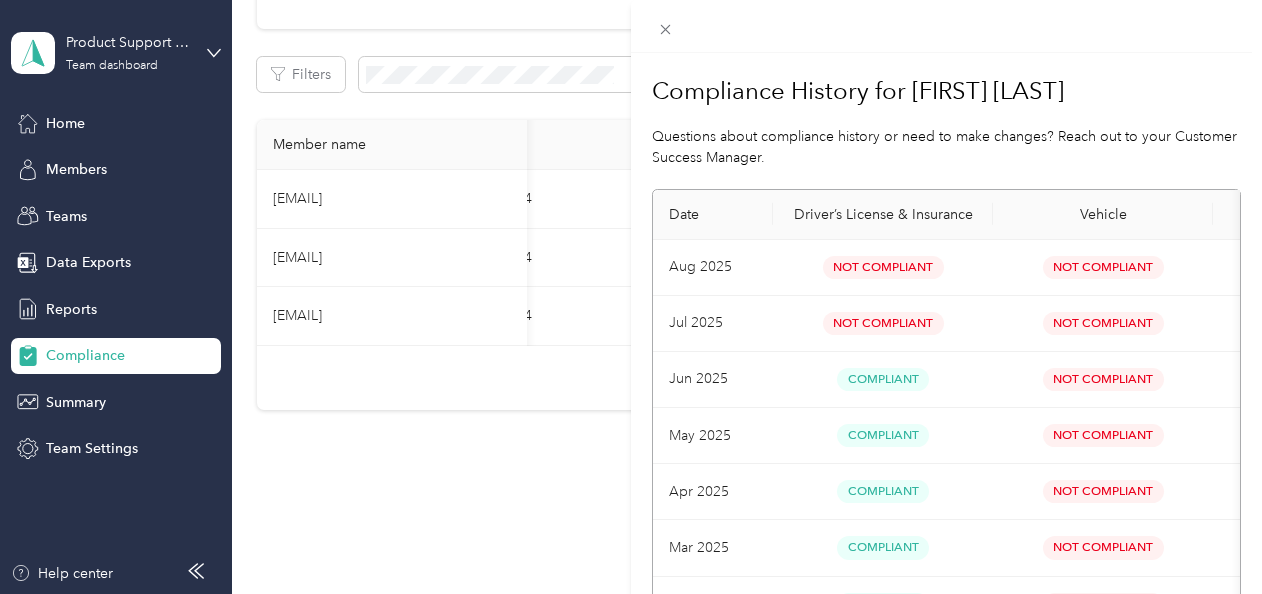 click on "Compliance History for Harry B. Segress Questions about compliance history or need to make changes? Reach out to your Customer Success Manager. Date Driver’s License & Insurance Vehicle Mileage         Aug 2025 Not Compliant Not Compliant Meets Requirement Jul 2025 Not Compliant Not Compliant Meets Requirement Jun 2025 Compliant Not Compliant Below Requirement May 2025 Compliant Not Compliant Below Requirement Apr 2025 Compliant Not Compliant Below Requirement Mar 2025 Compliant Not Compliant Below Requirement Feb 2025 Compliant Not Compliant Below Requirement Jan 2025 Compliant Not Compliant Below Requirement Dec 2024 Compliant Not Compliant Below Requirement Nov 2024 Compliant Not Compliant Below Requirement" at bounding box center [631, 297] 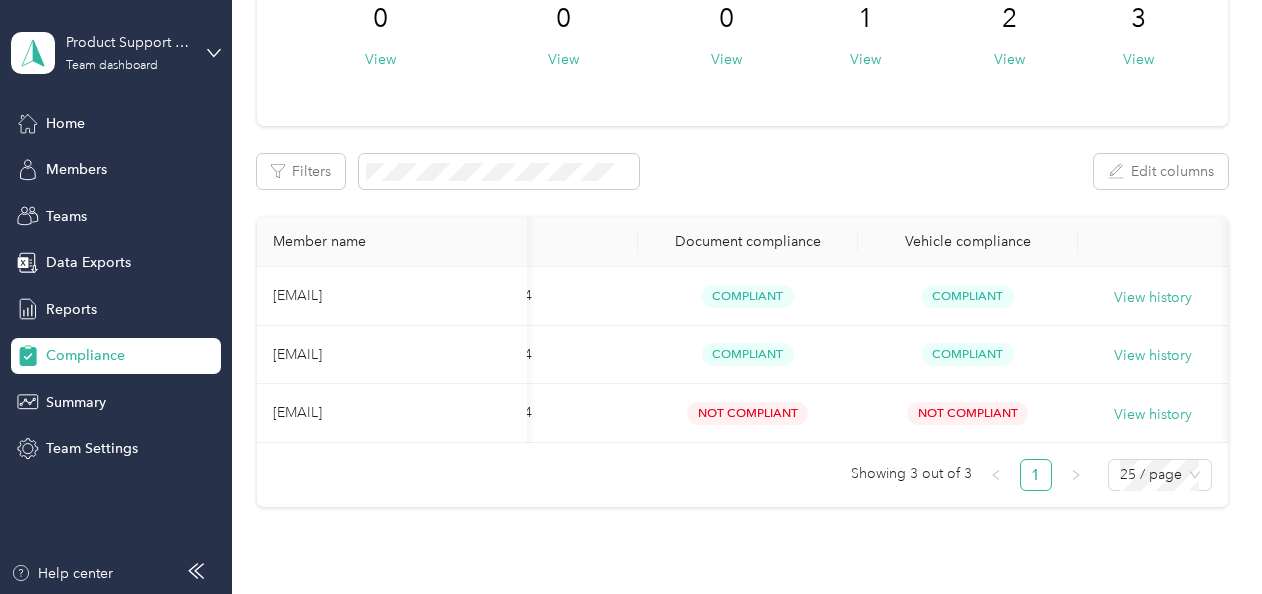 scroll, scrollTop: 0, scrollLeft: 0, axis: both 